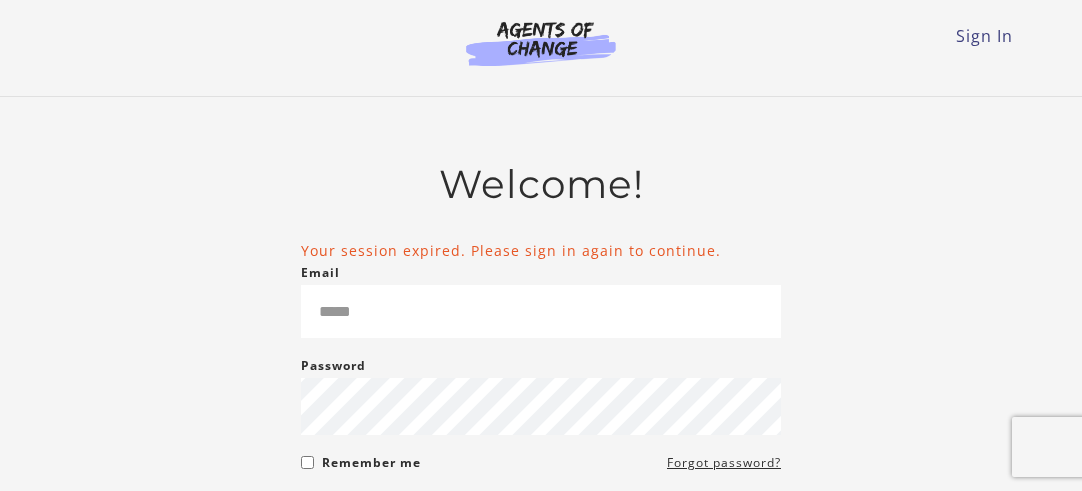 scroll, scrollTop: 0, scrollLeft: 0, axis: both 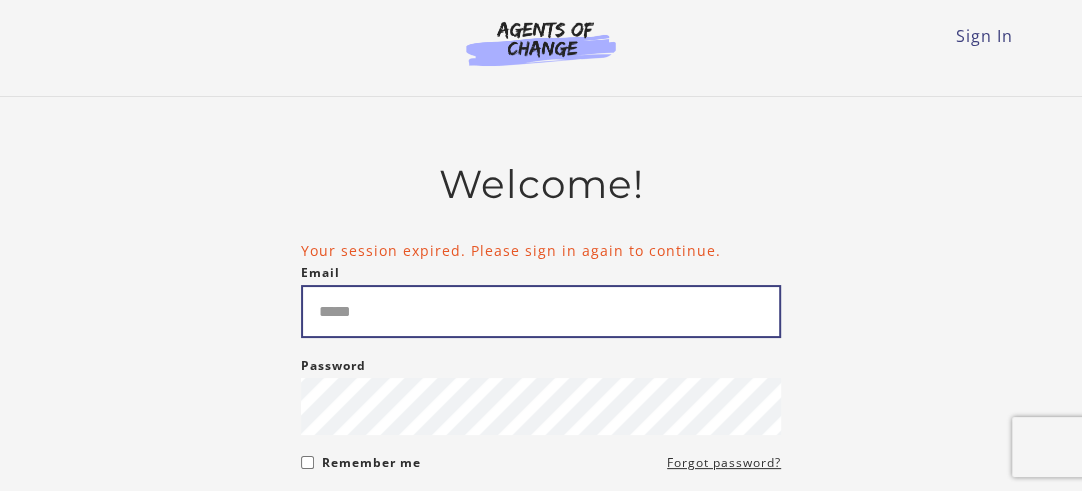 click on "Email" at bounding box center [541, 311] 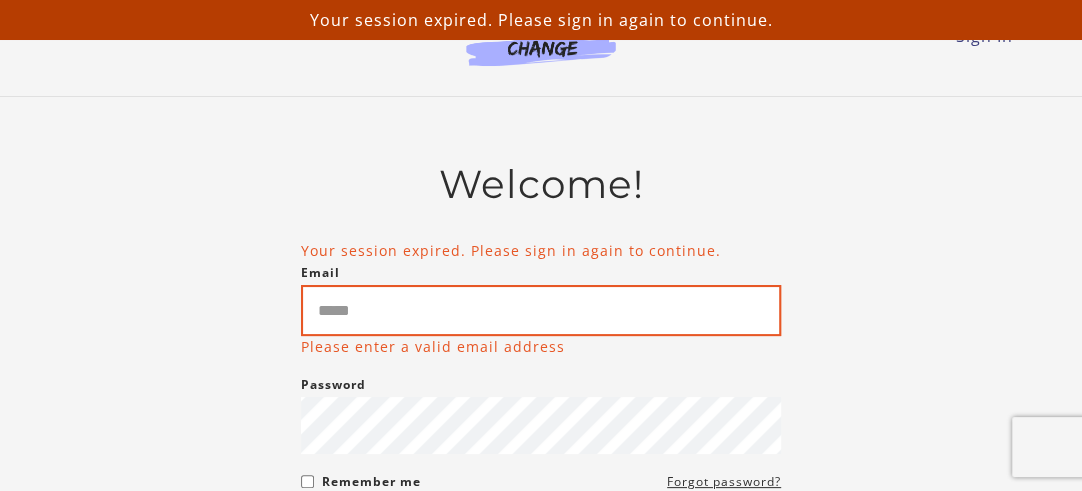 click on "Email" at bounding box center [541, 310] 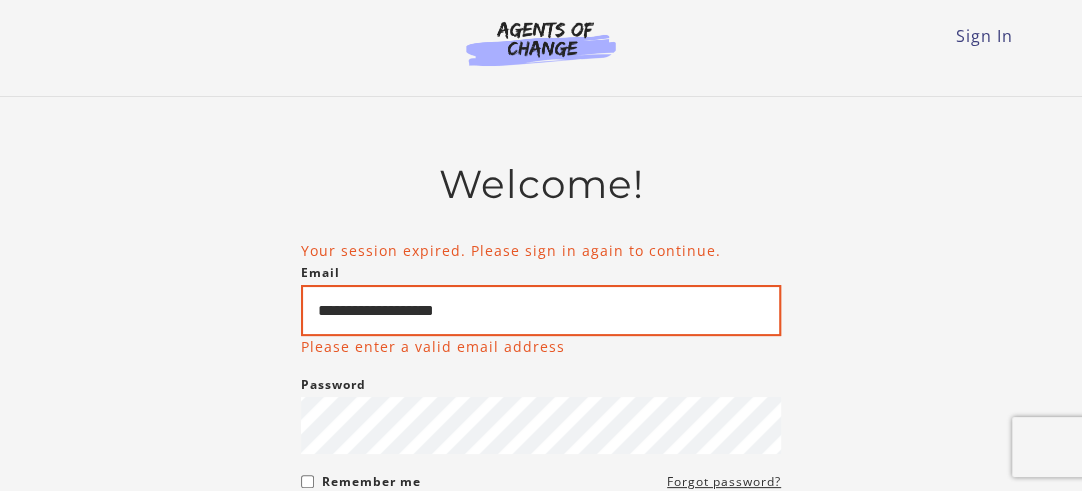 type on "**********" 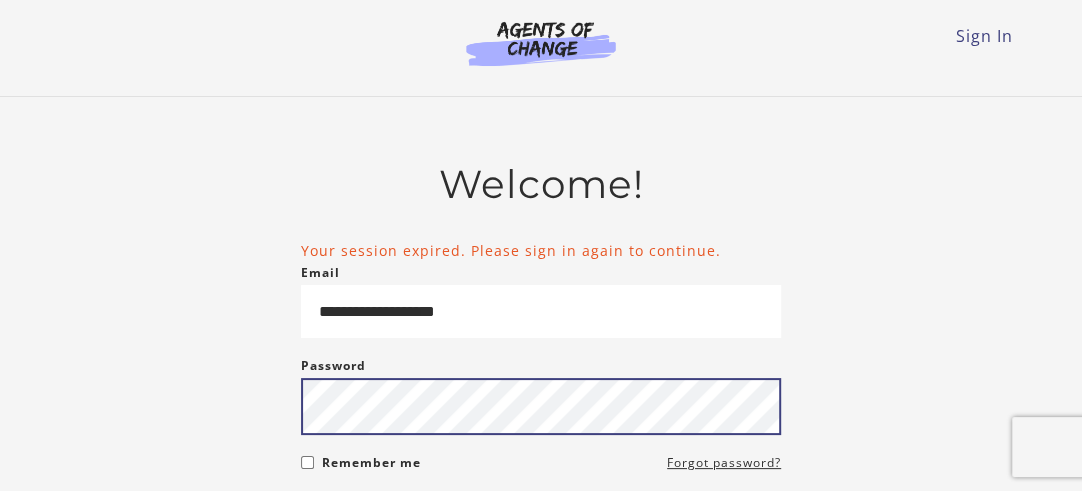 click on "Sign in" at bounding box center (364, 519) 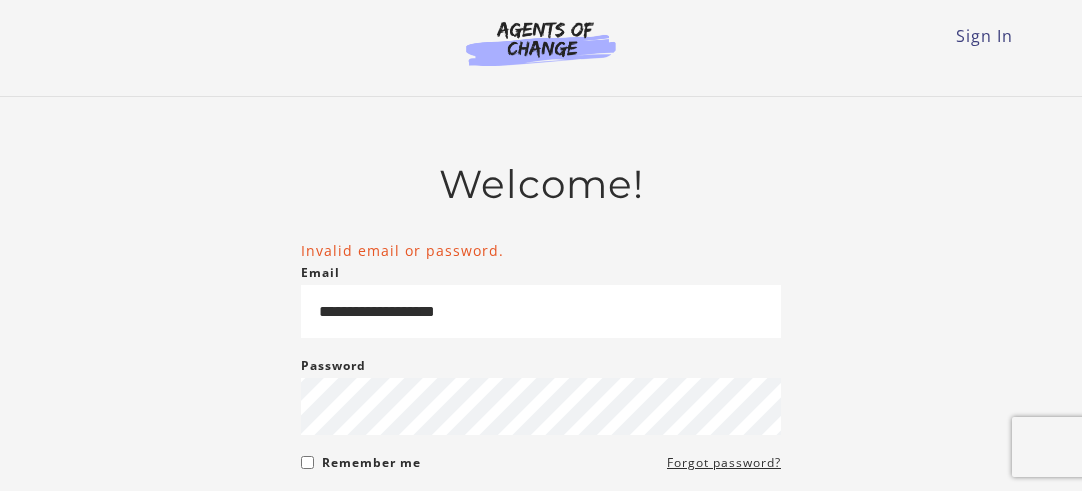 scroll, scrollTop: 0, scrollLeft: 0, axis: both 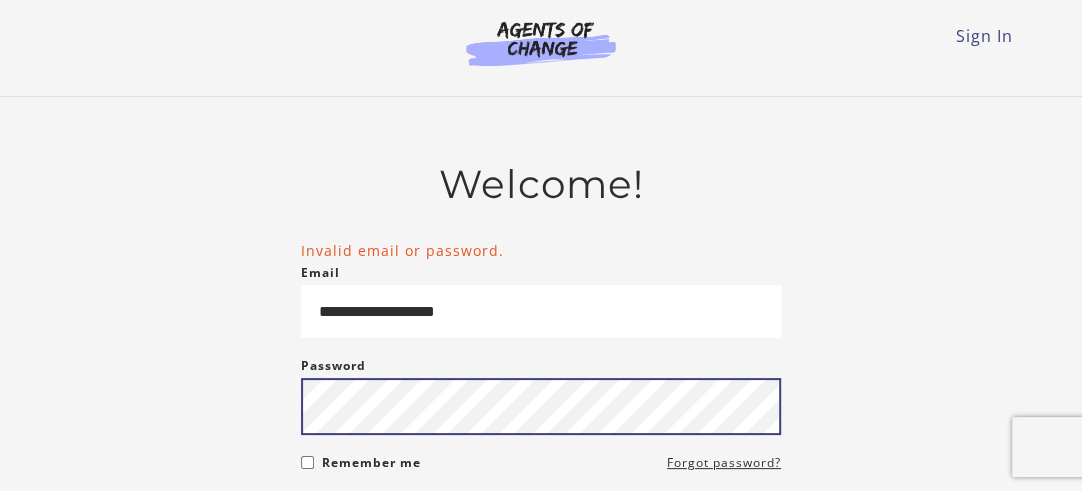 click on "Sign in" at bounding box center (364, 519) 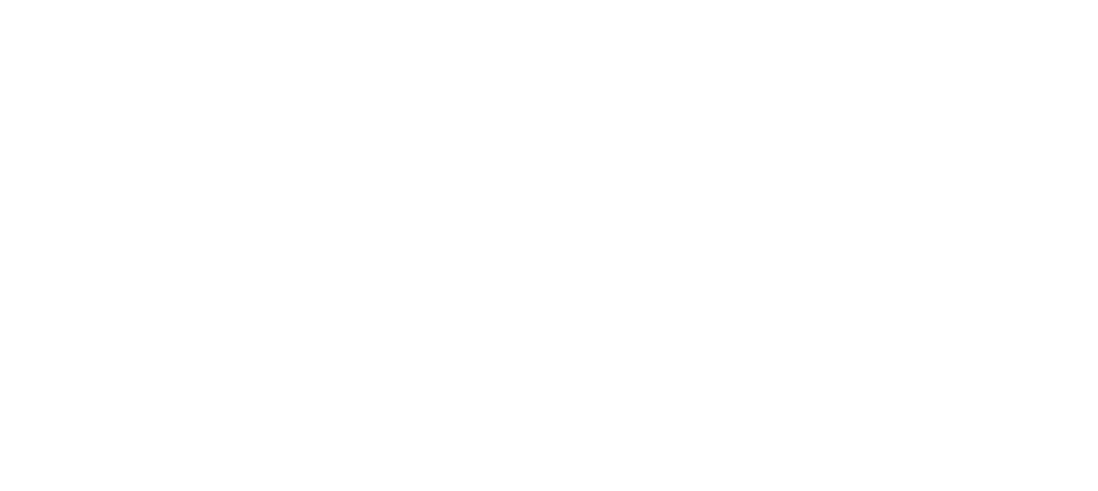 scroll, scrollTop: 0, scrollLeft: 0, axis: both 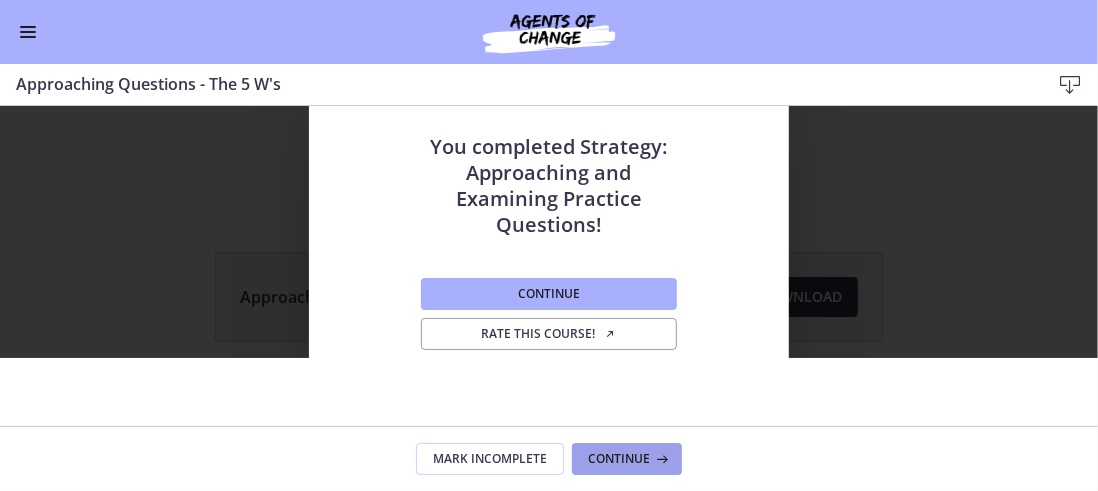 click at bounding box center (660, 459) 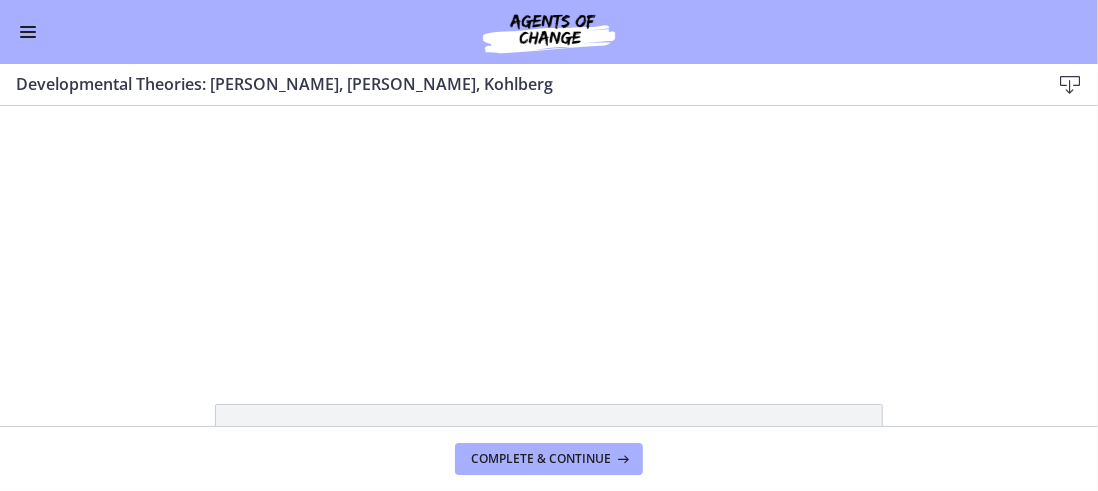 scroll, scrollTop: 0, scrollLeft: 0, axis: both 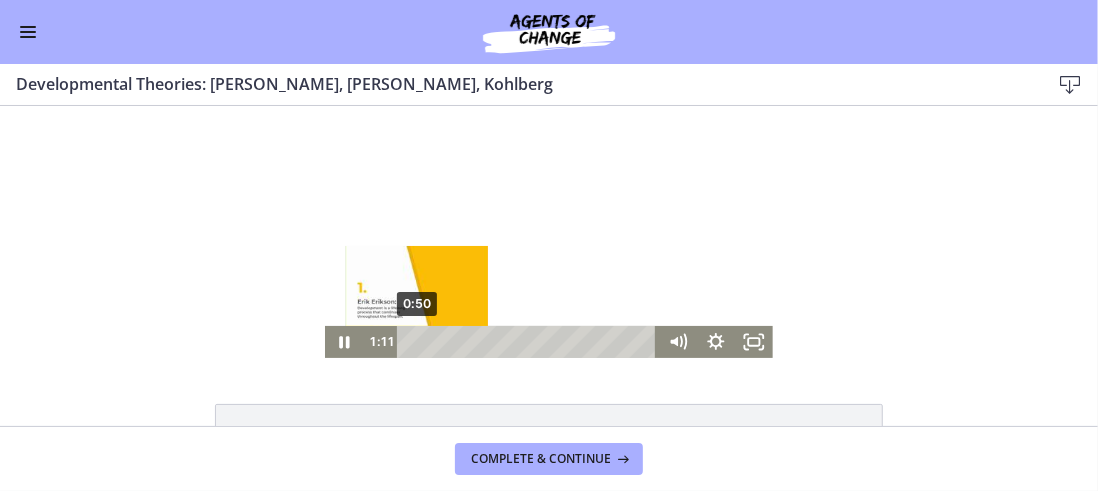 click at bounding box center (419, 341) 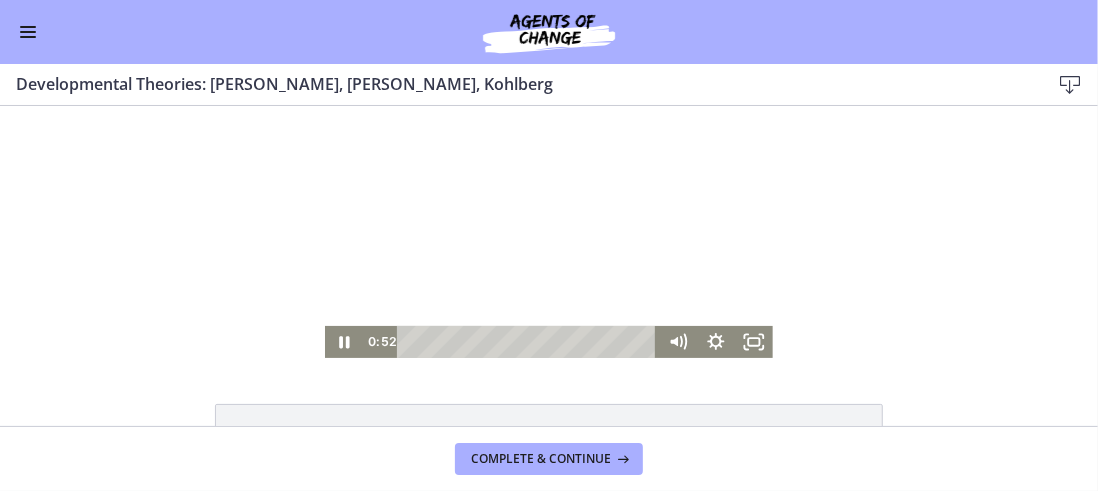 click at bounding box center (549, 231) 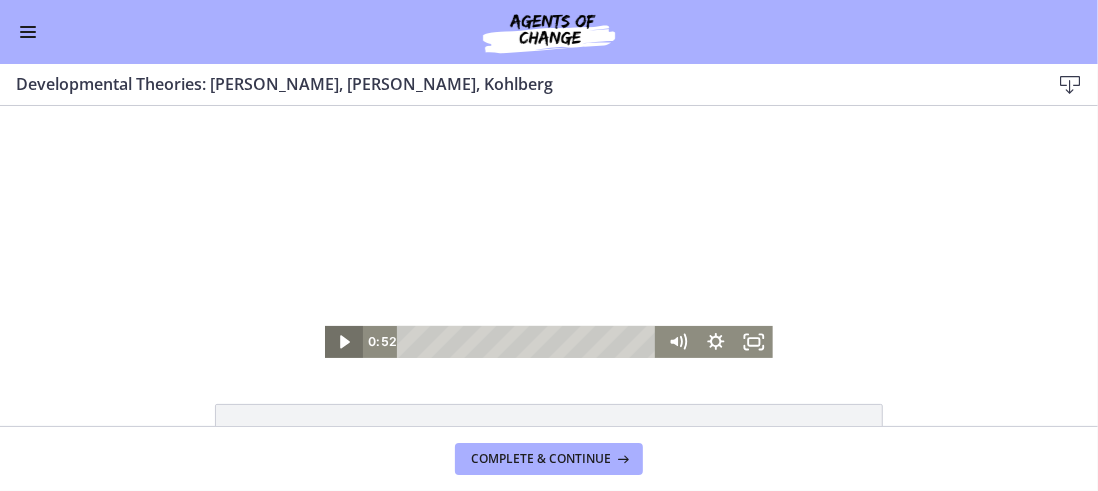 click 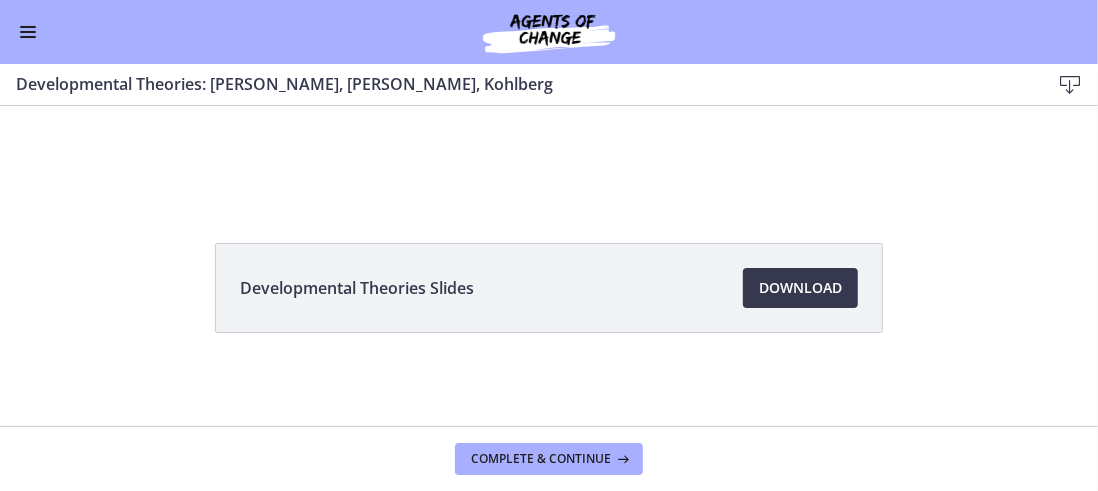 scroll, scrollTop: 0, scrollLeft: 0, axis: both 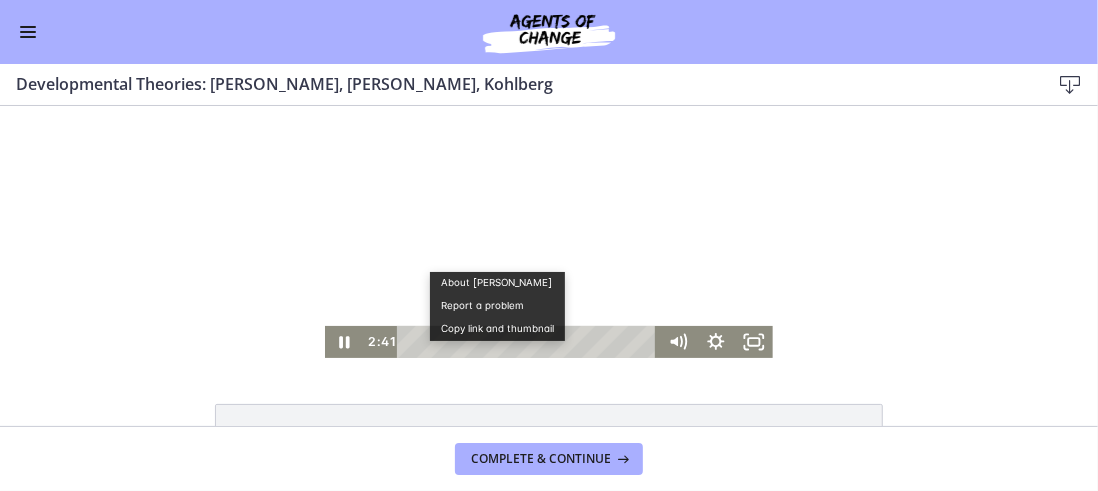 click at bounding box center [549, 231] 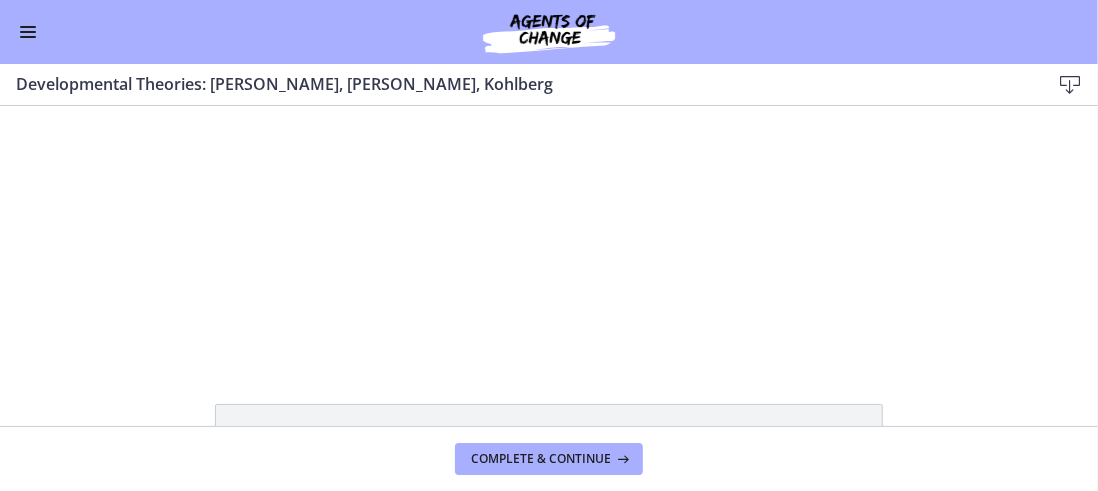 click at bounding box center [549, 231] 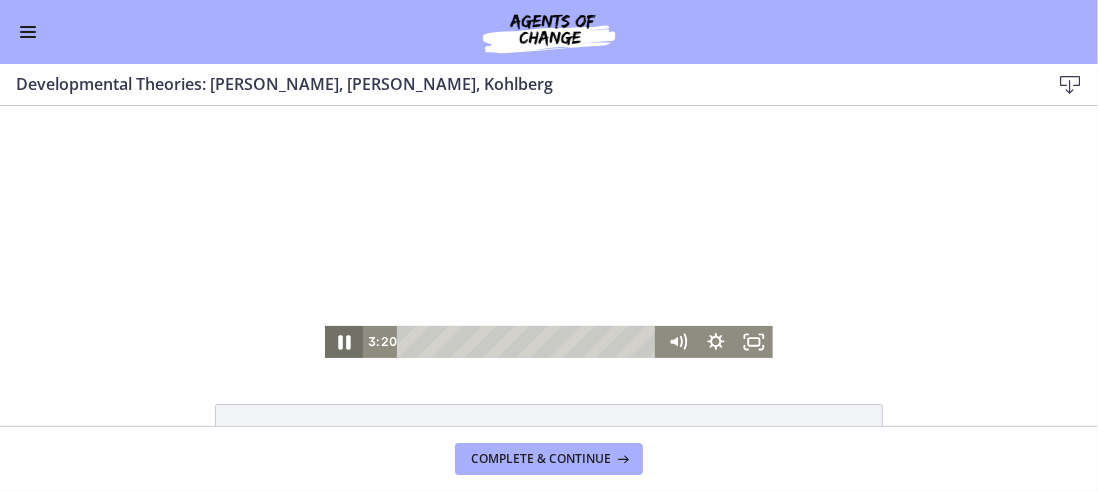 click 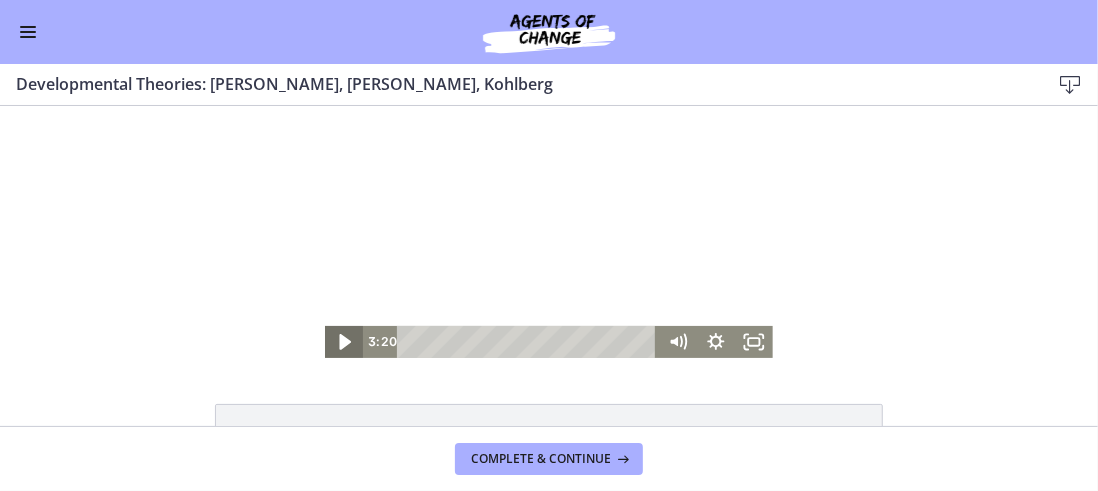 click 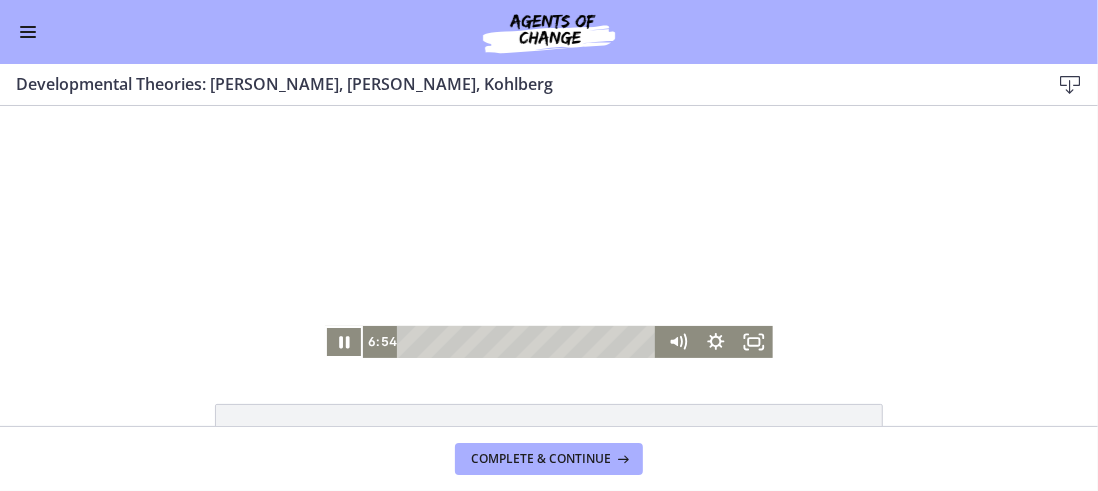 click on "Click for sound
@keyframes VOLUME_SMALL_WAVE_FLASH {
0% { opacity: 0; }
33% { opacity: 1; }
66% { opacity: 1; }
100% { opacity: 0; }
}
@keyframes VOLUME_LARGE_WAVE_FLASH {
0% { opacity: 0; }
33% { opacity: 1; }
66% { opacity: 1; }
100% { opacity: 0; }
}
.volume__small-wave {
animation: VOLUME_SMALL_WAVE_FLASH 2s infinite;
opacity: 0;
}
.volume__large-wave {
animation: VOLUME_LARGE_WAVE_FLASH 2s infinite .3s;
opacity: 0;
}
6:54 2:36" at bounding box center (549, 231) 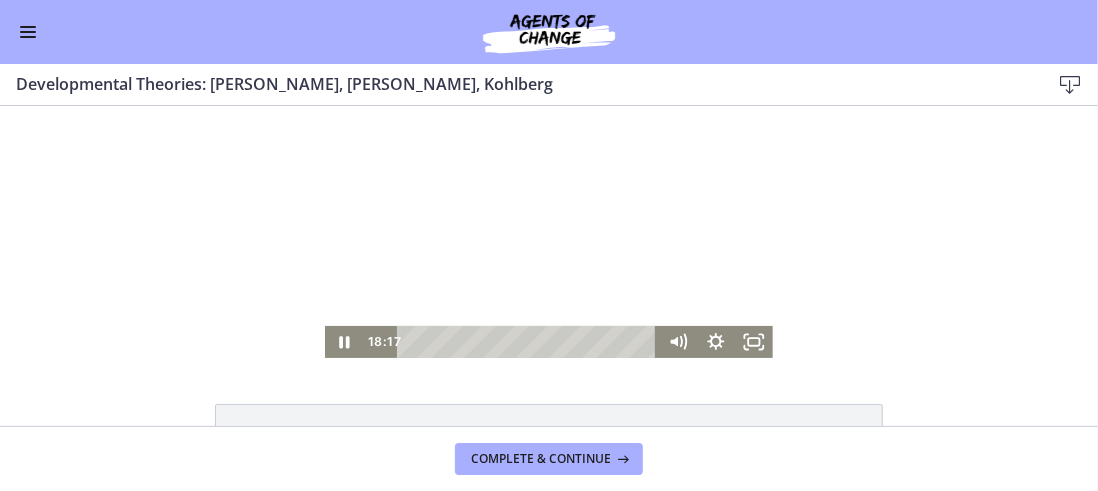 click at bounding box center [549, 231] 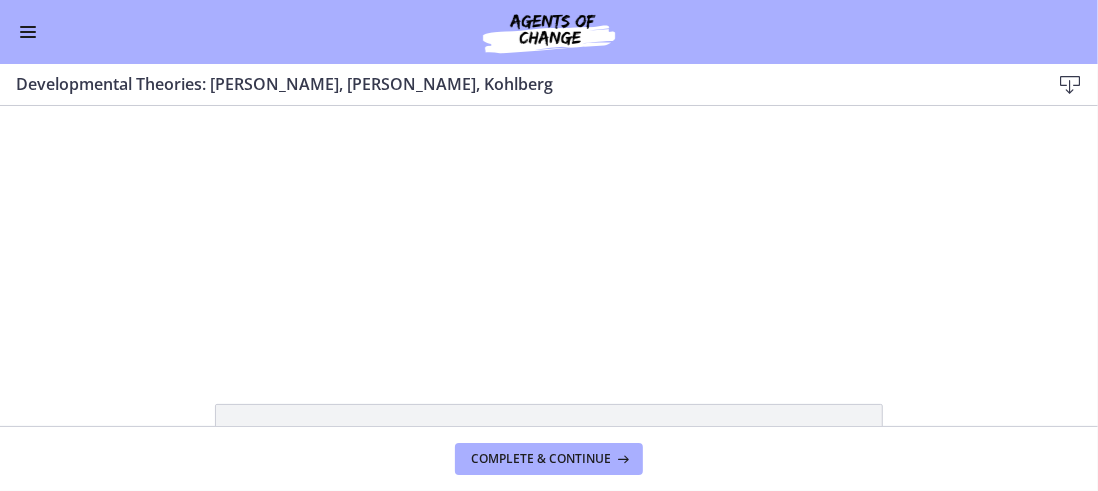 click at bounding box center (549, 231) 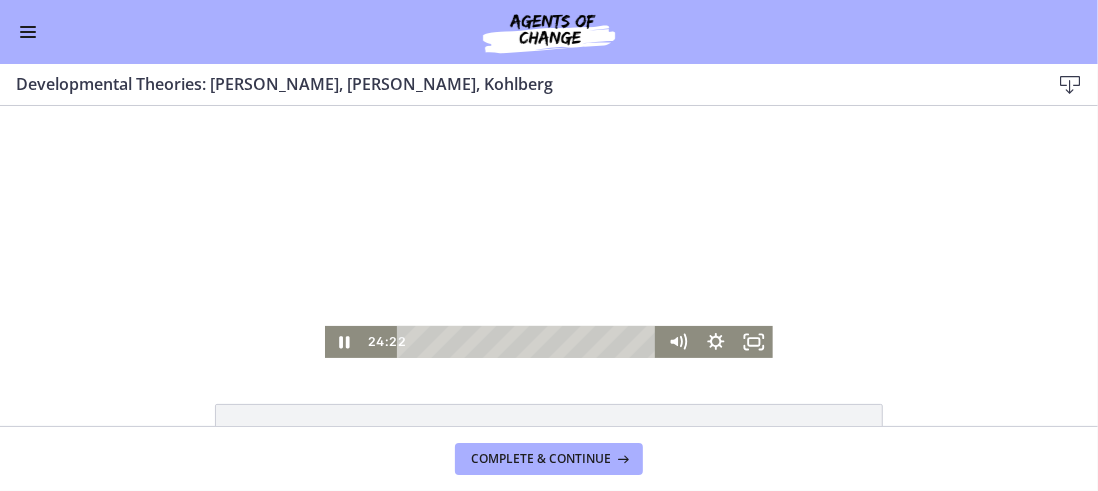 click on "Click for sound
@keyframes VOLUME_SMALL_WAVE_FLASH {
0% { opacity: 0; }
33% { opacity: 1; }
66% { opacity: 1; }
100% { opacity: 0; }
}
@keyframes VOLUME_LARGE_WAVE_FLASH {
0% { opacity: 0; }
33% { opacity: 1; }
66% { opacity: 1; }
100% { opacity: 0; }
}
.volume__small-wave {
animation: VOLUME_SMALL_WAVE_FLASH 2s infinite;
opacity: 0;
}
.volume__large-wave {
animation: VOLUME_LARGE_WAVE_FLASH 2s infinite .3s;
opacity: 0;
}
24:22 2:36" at bounding box center [549, 231] 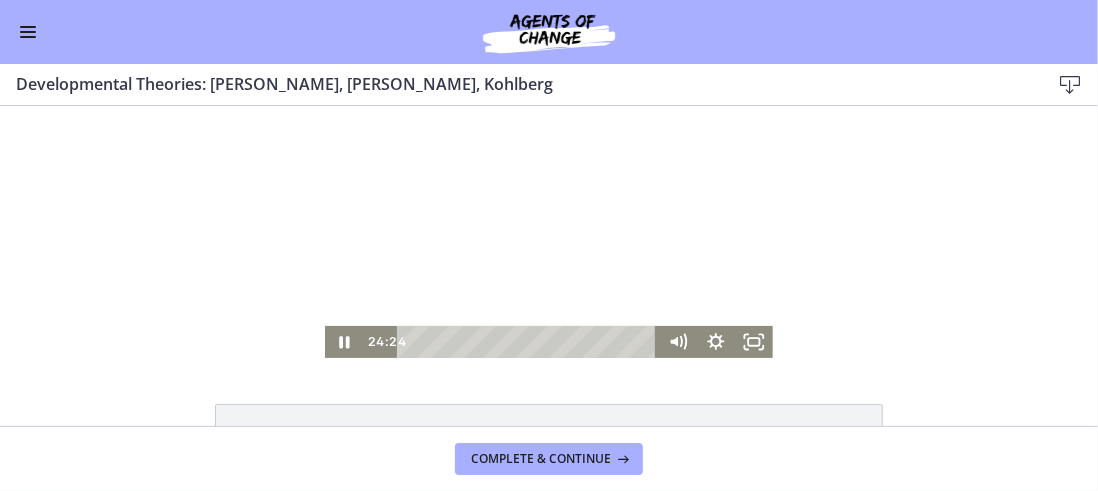 click at bounding box center [549, 231] 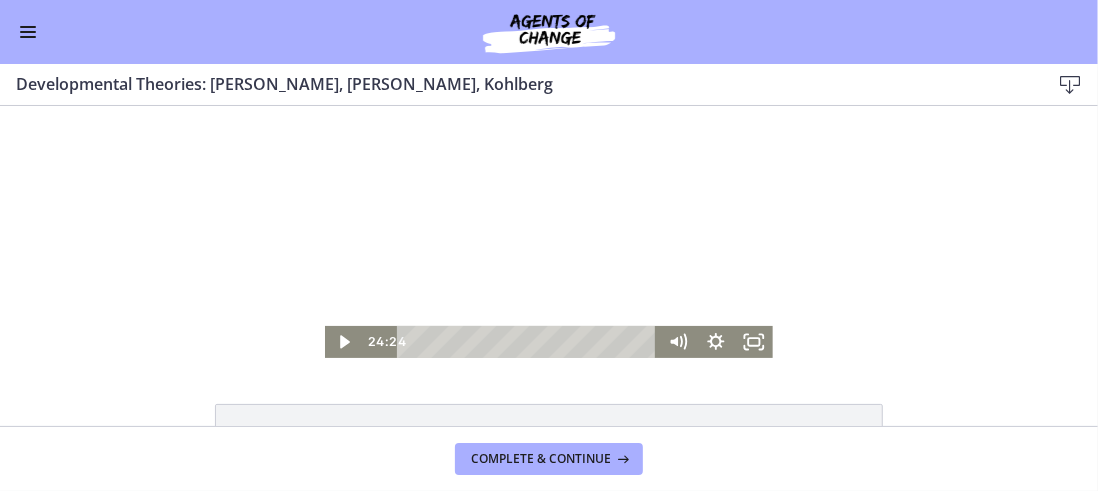 click at bounding box center (549, 231) 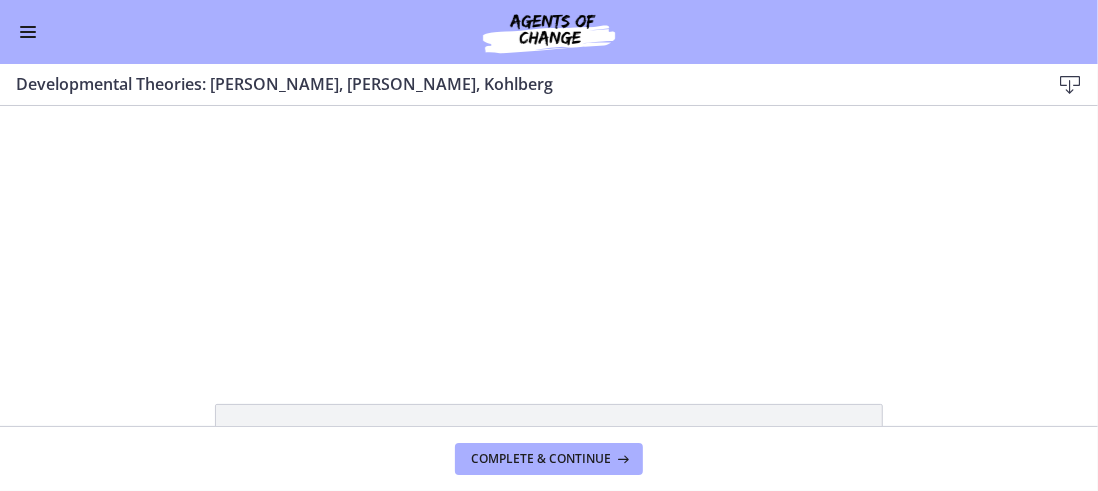 click on "Click for sound
@keyframes VOLUME_SMALL_WAVE_FLASH {
0% { opacity: 0; }
33% { opacity: 1; }
66% { opacity: 1; }
100% { opacity: 0; }
}
@keyframes VOLUME_LARGE_WAVE_FLASH {
0% { opacity: 0; }
33% { opacity: 1; }
66% { opacity: 1; }
100% { opacity: 0; }
}
.volume__small-wave {
animation: VOLUME_SMALL_WAVE_FLASH 2s infinite;
opacity: 0;
}
.volume__large-wave {
animation: VOLUME_LARGE_WAVE_FLASH 2s infinite .3s;
opacity: 0;
}
24:24 2:36" at bounding box center (549, 231) 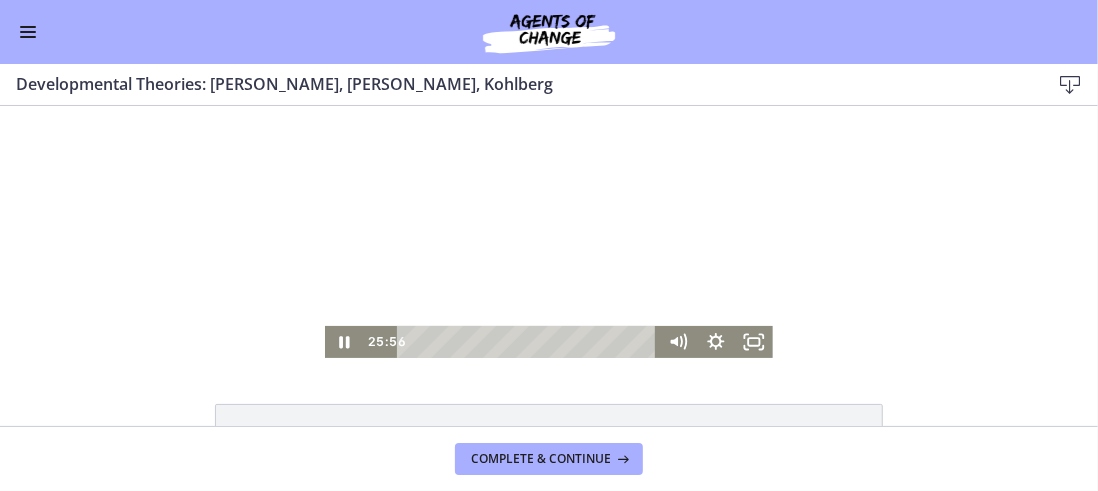 click at bounding box center (549, 231) 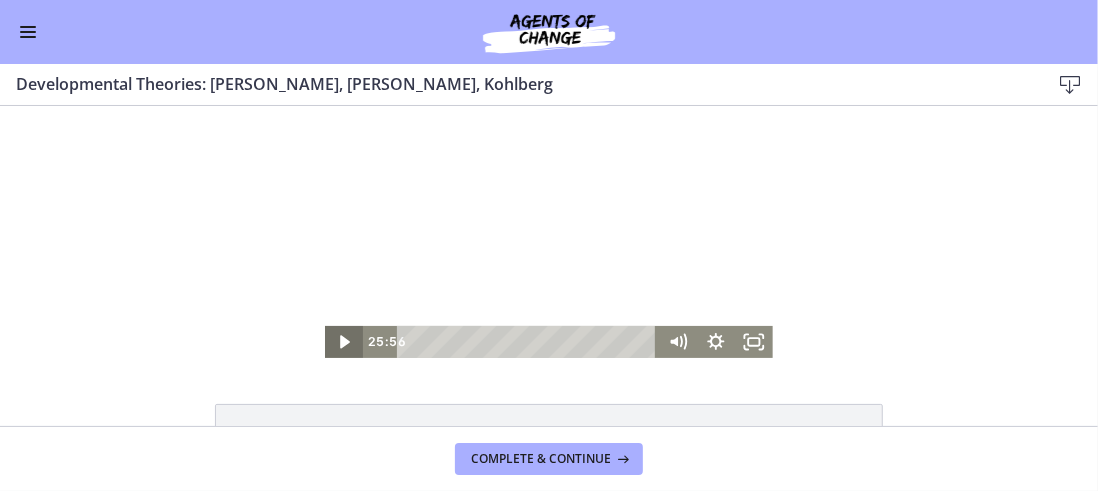 click 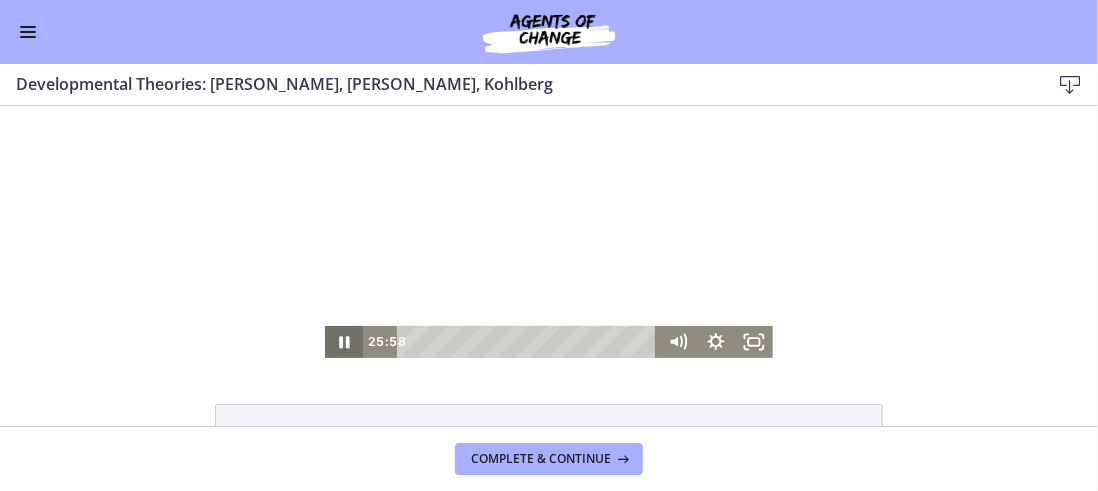 click 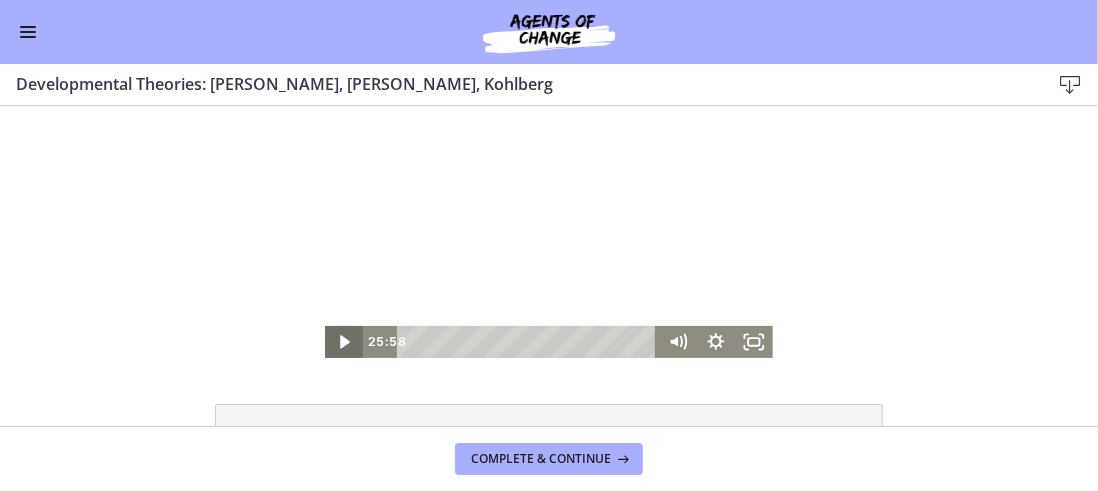click 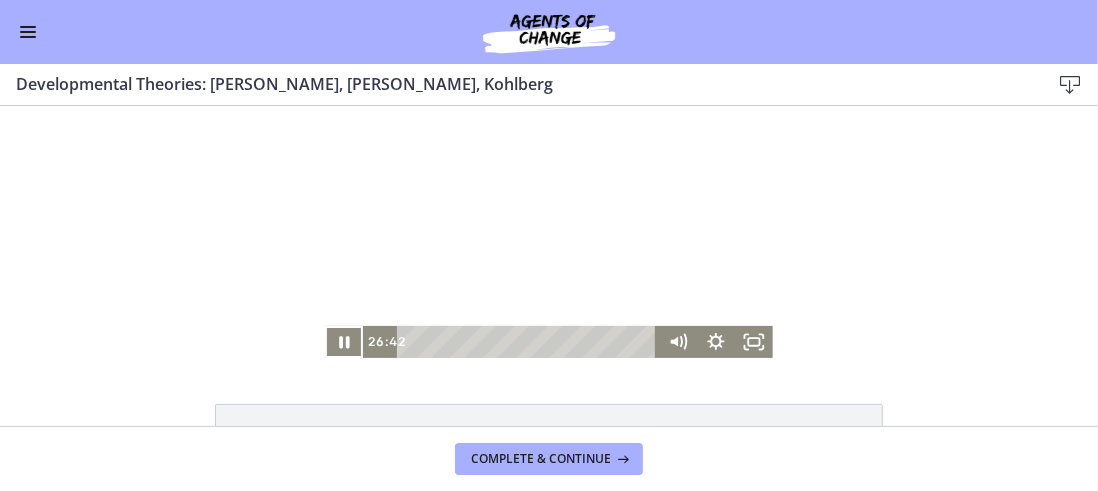 click at bounding box center (549, 231) 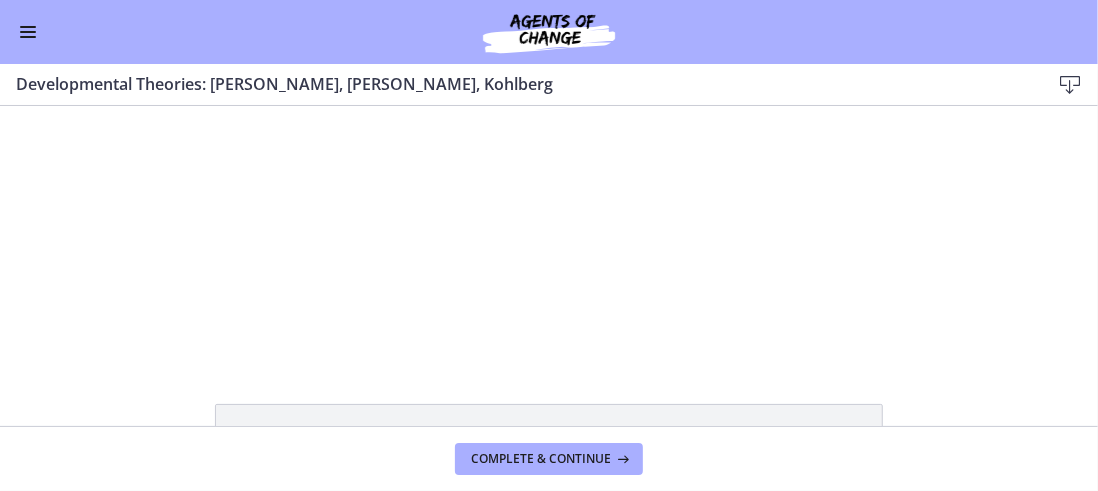 click at bounding box center (549, 231) 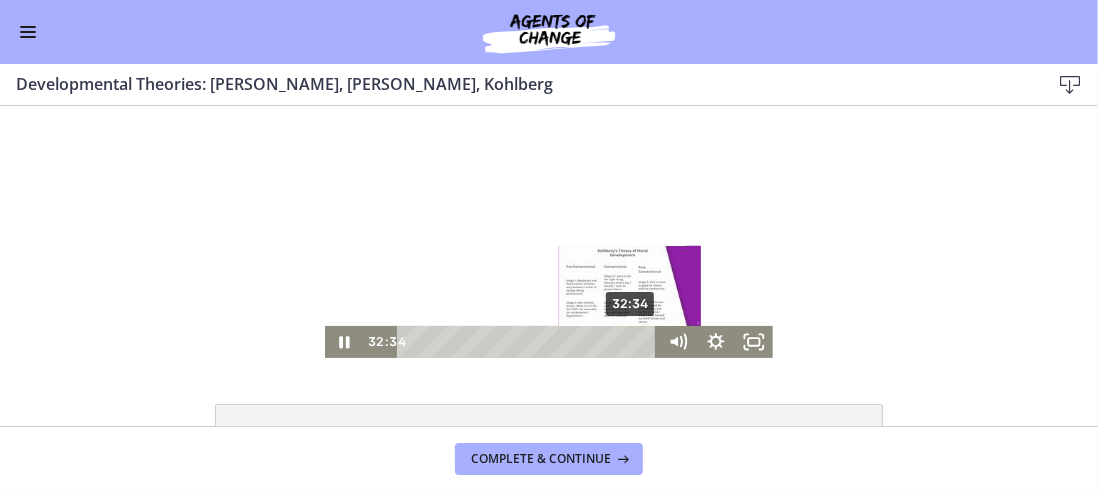 click at bounding box center [630, 341] 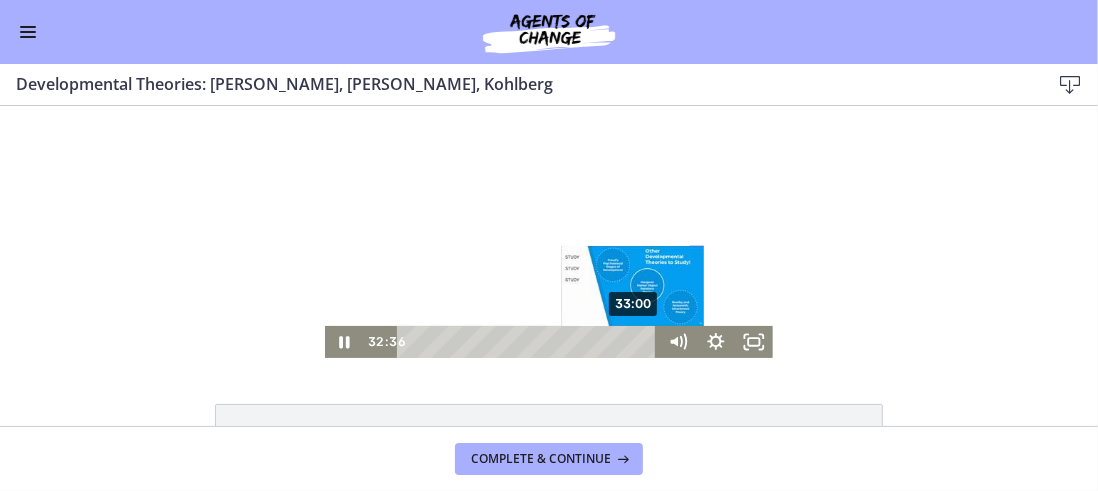 click on "33:00" at bounding box center [530, 341] 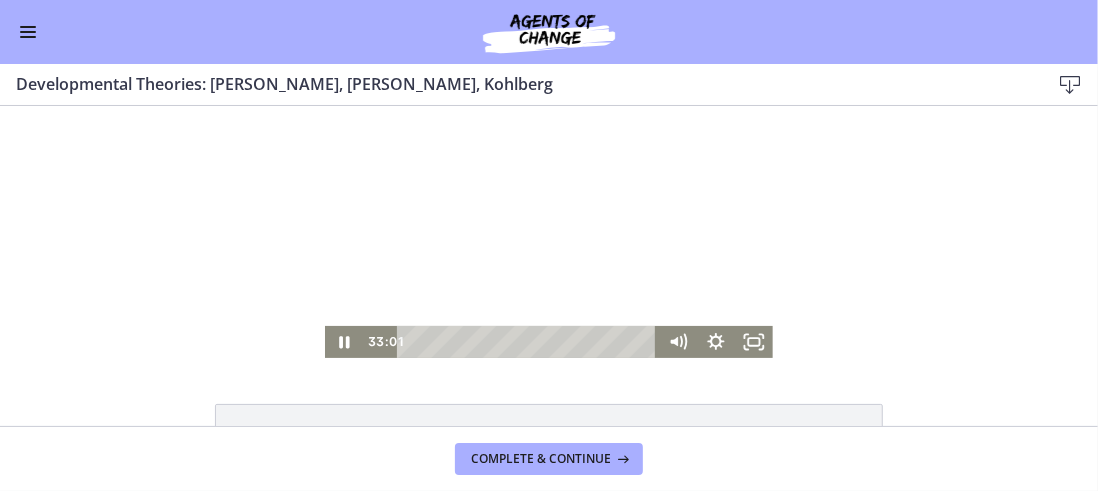 click at bounding box center (549, 231) 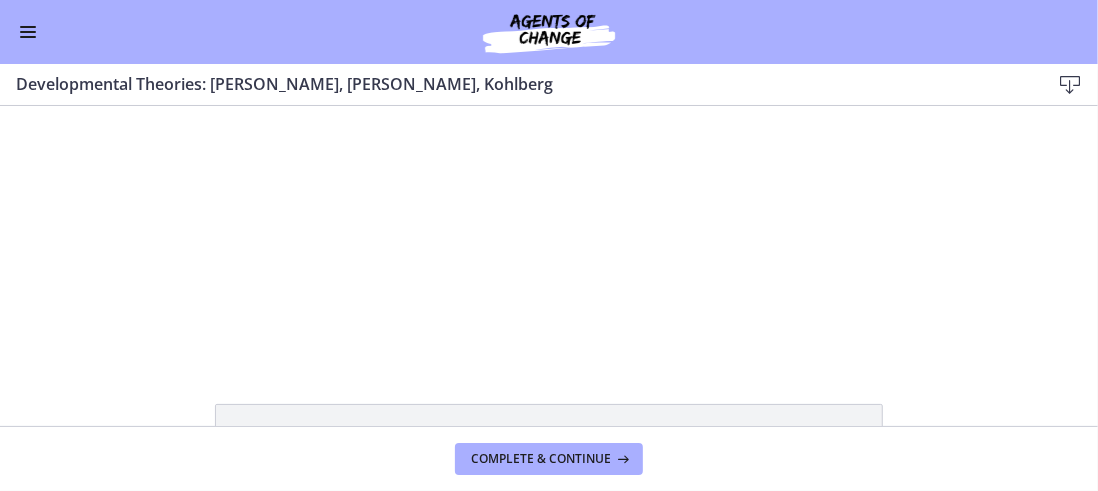 click at bounding box center (549, 231) 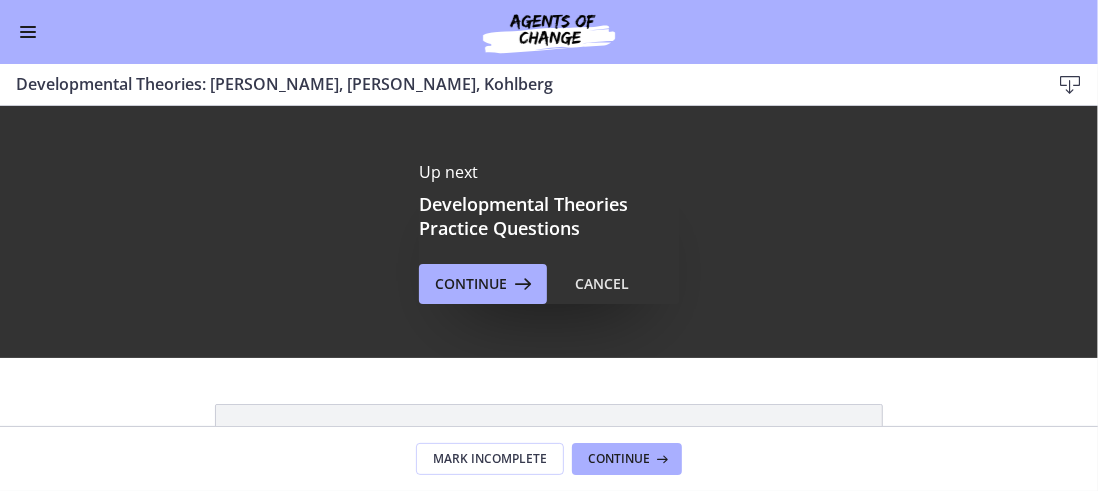 scroll, scrollTop: 0, scrollLeft: 0, axis: both 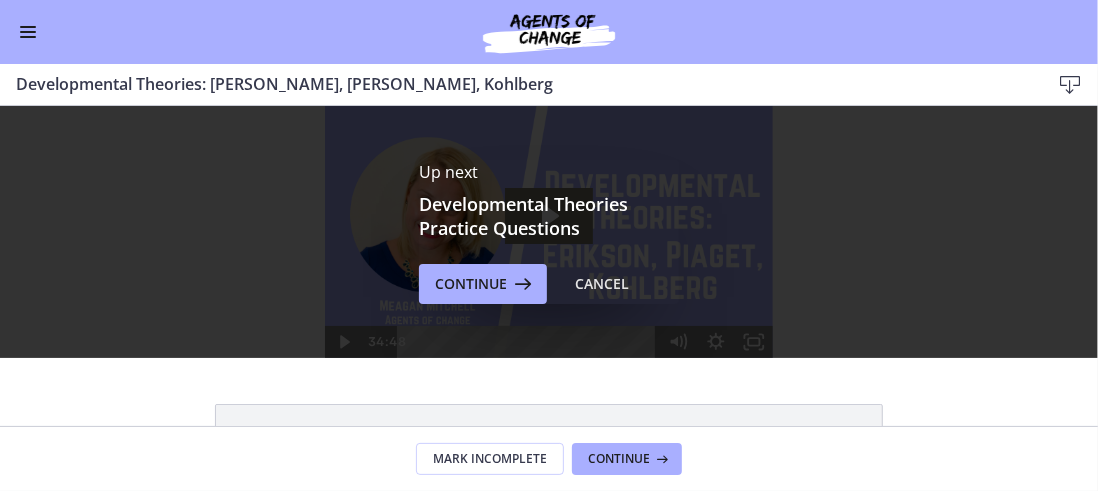 click at bounding box center (28, 27) 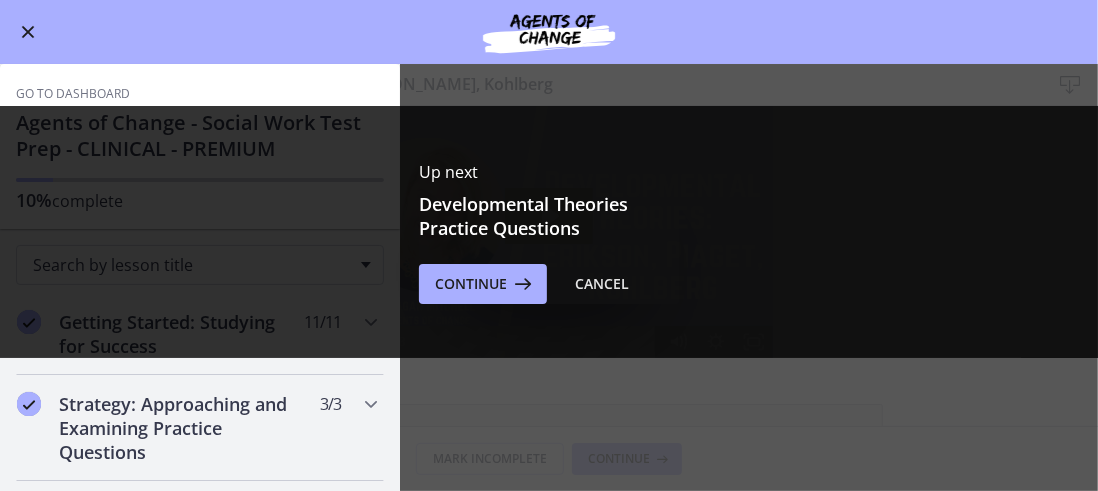 click on "Up next
Developmental Theories Practice Questions
Continue
Cancel" at bounding box center [549, 232] 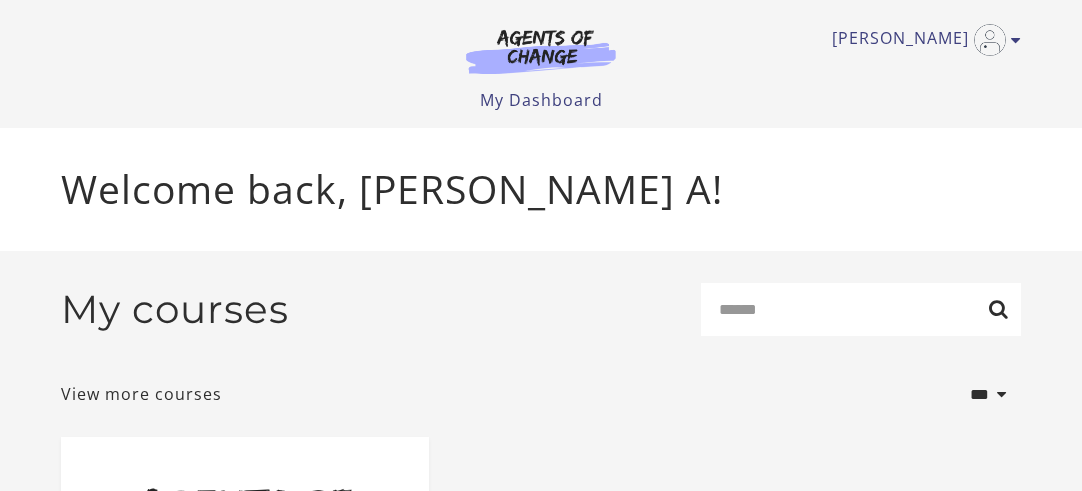 scroll, scrollTop: 0, scrollLeft: 0, axis: both 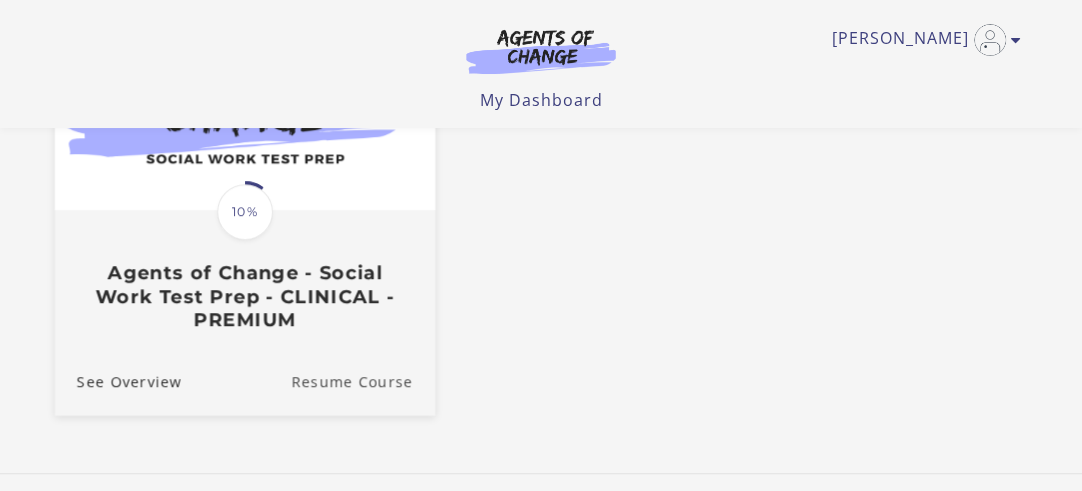 click on "Resume Course" at bounding box center (363, 381) 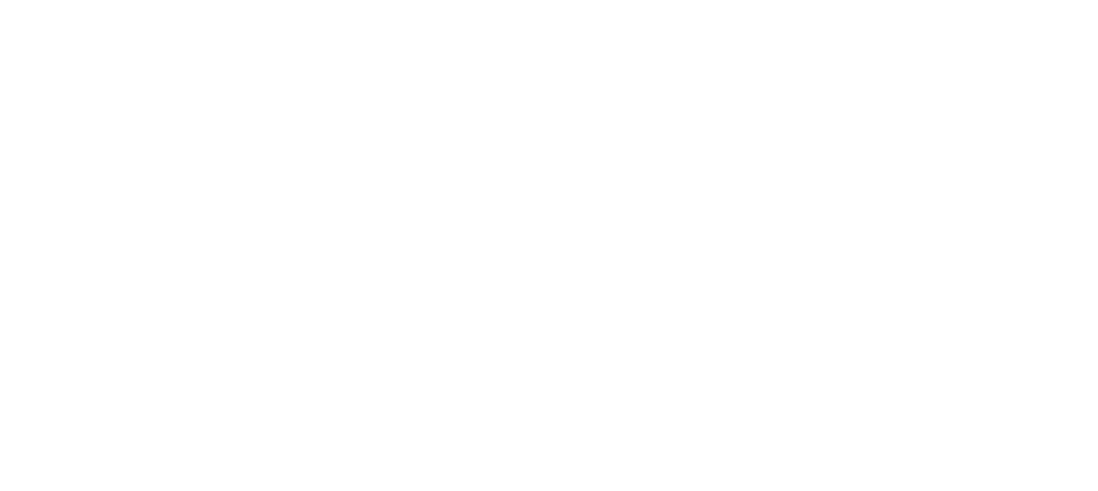 scroll, scrollTop: 0, scrollLeft: 0, axis: both 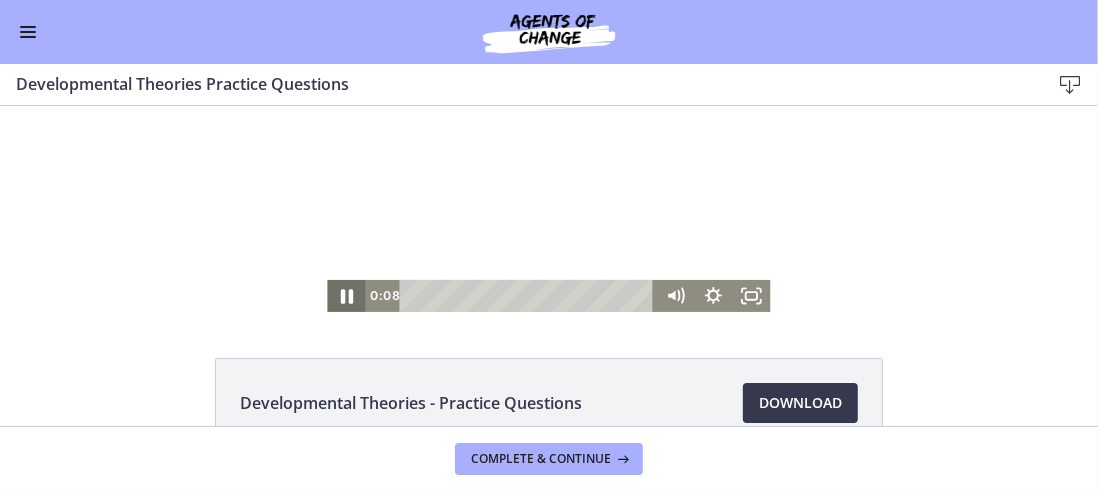 click 